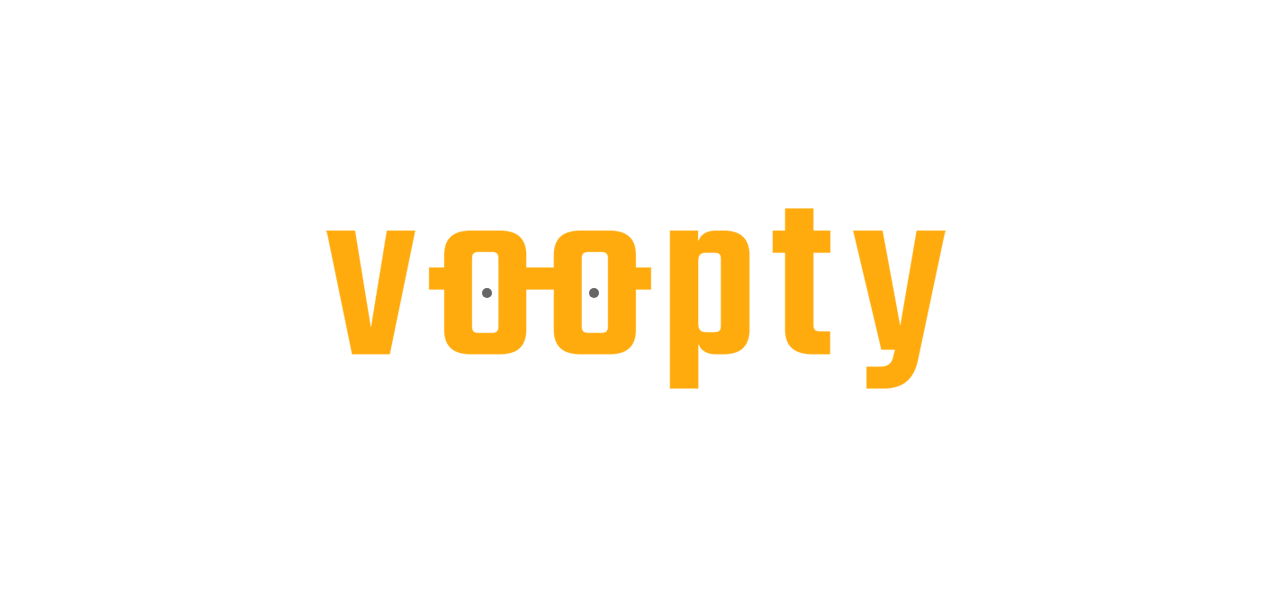 scroll, scrollTop: 0, scrollLeft: 0, axis: both 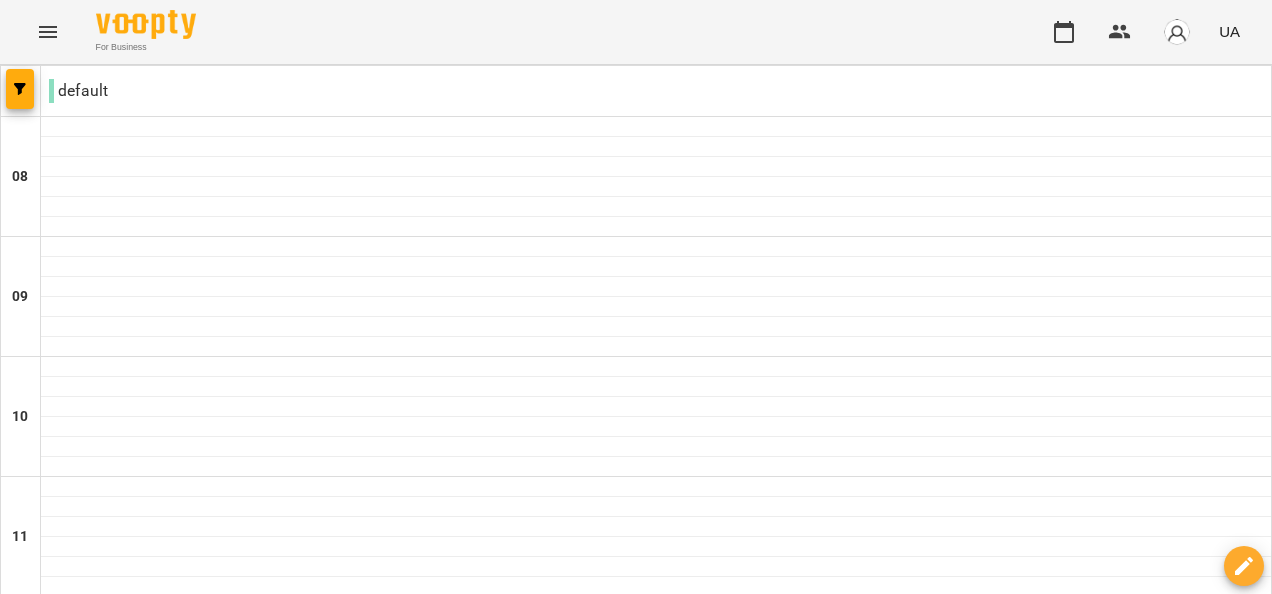 click at bounding box center (536, 1888) 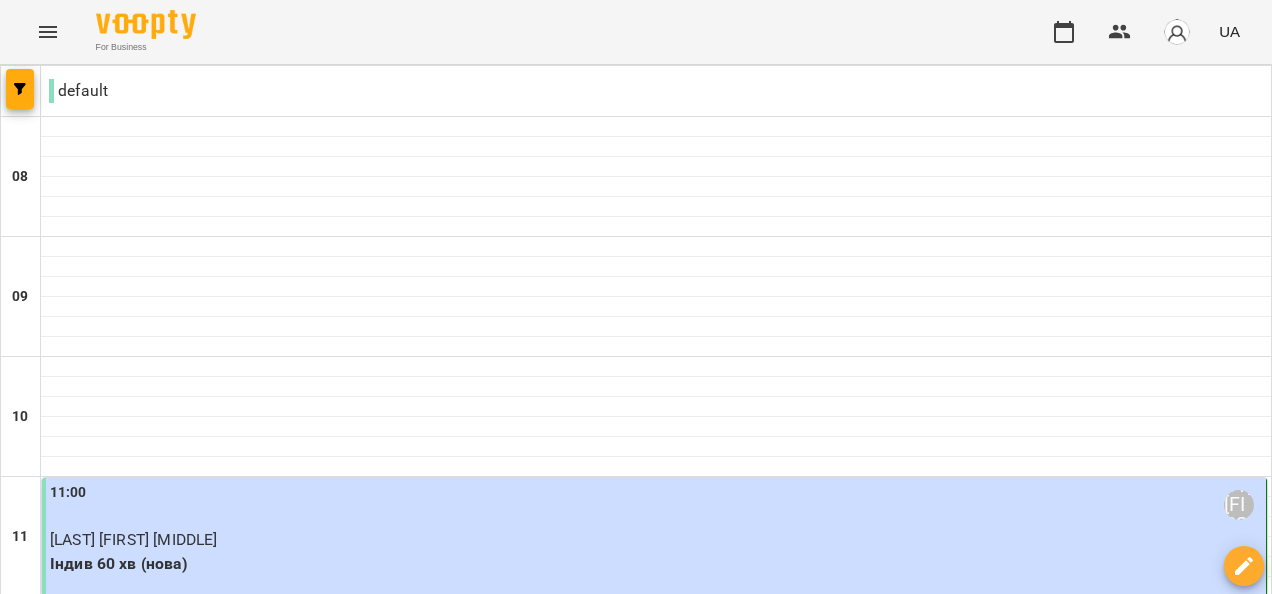 click on "пт" at bounding box center [710, 1823] 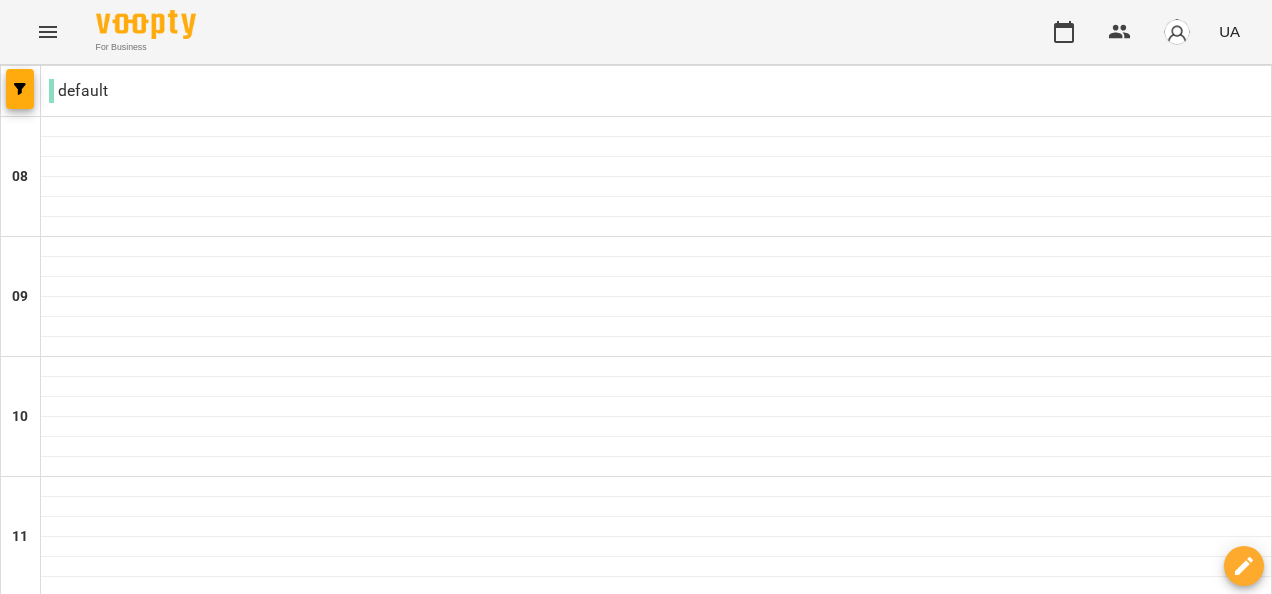 click on "пт" at bounding box center (797, 1823) 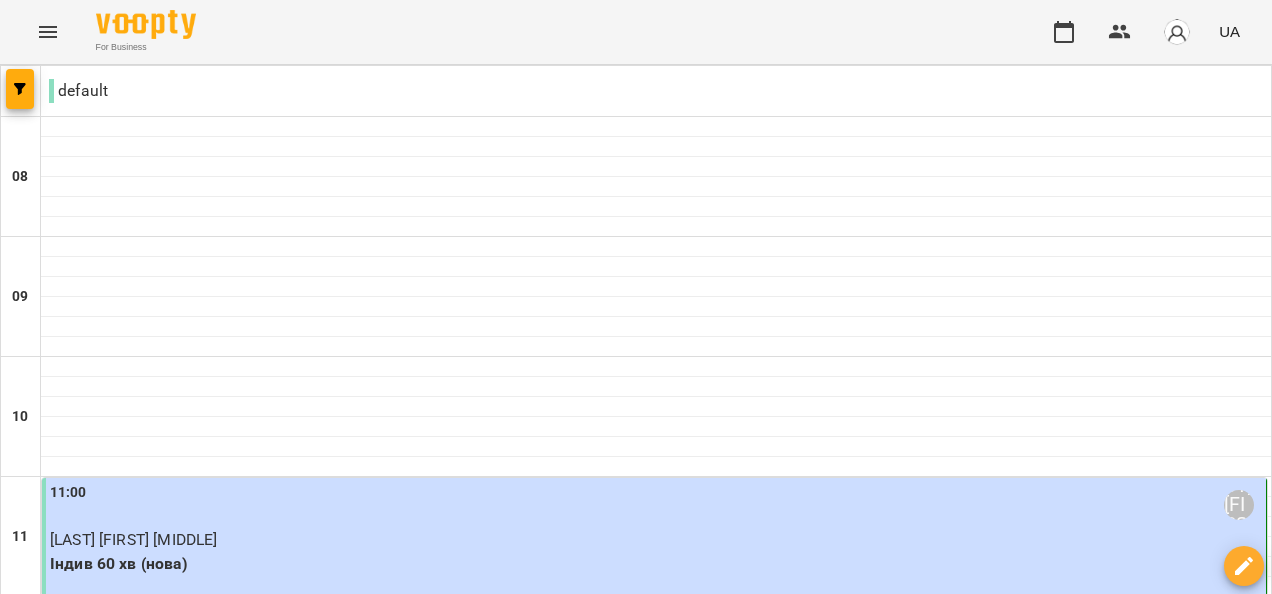 scroll, scrollTop: 1335, scrollLeft: 0, axis: vertical 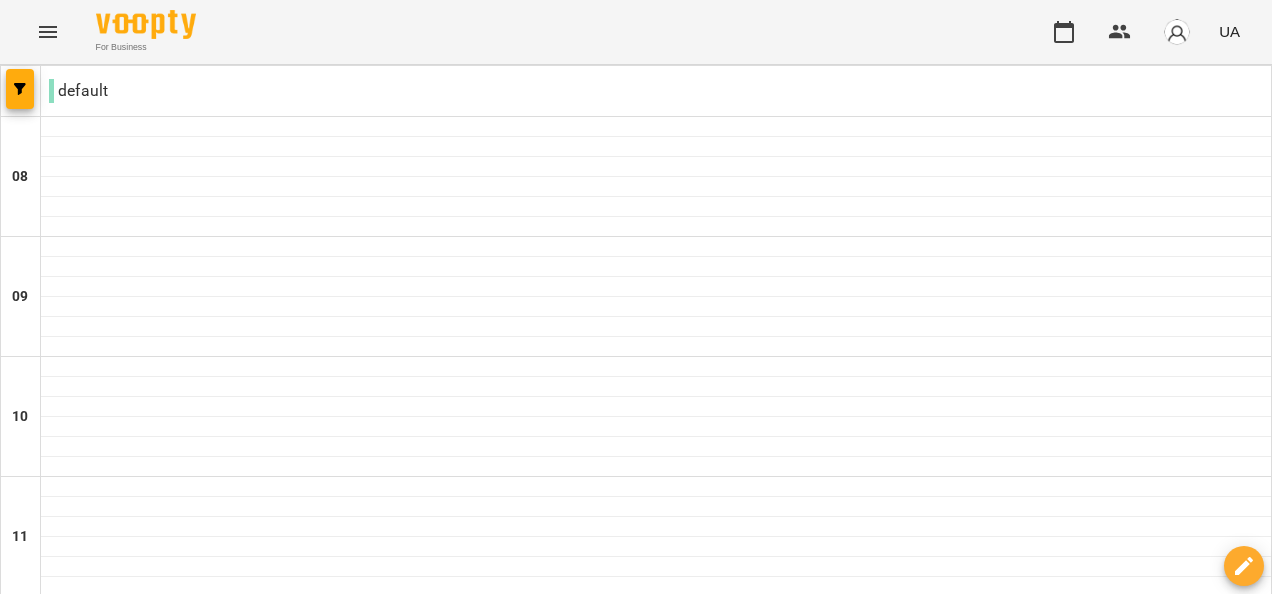 click on "вт" at bounding box center [386, 1823] 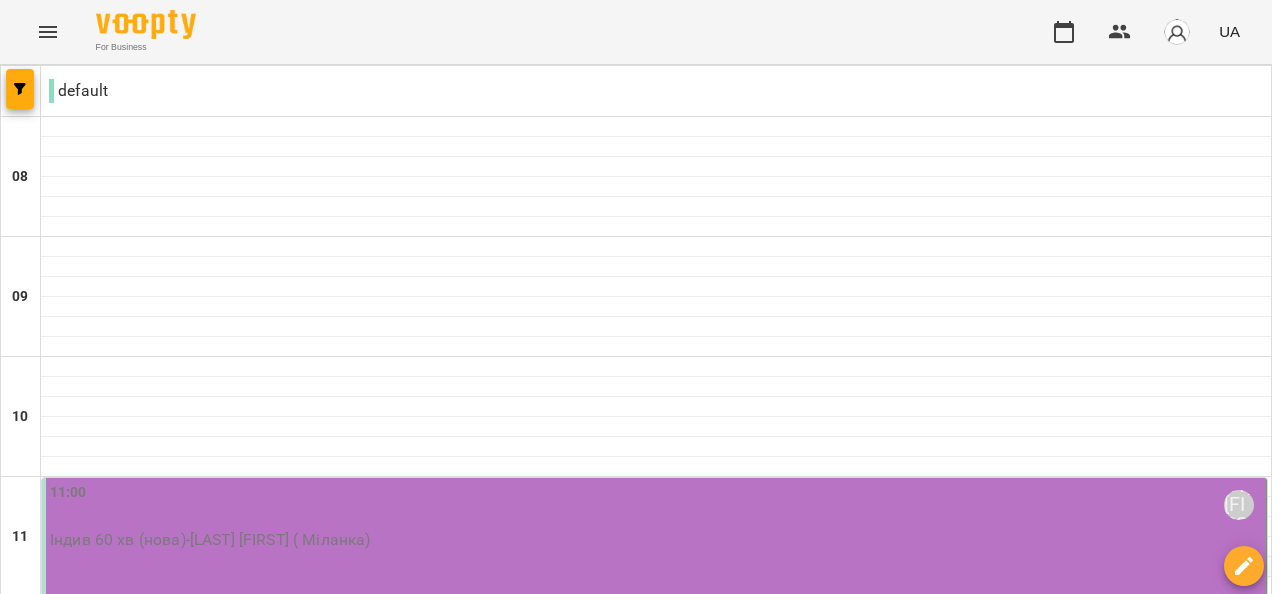 scroll, scrollTop: 300, scrollLeft: 0, axis: vertical 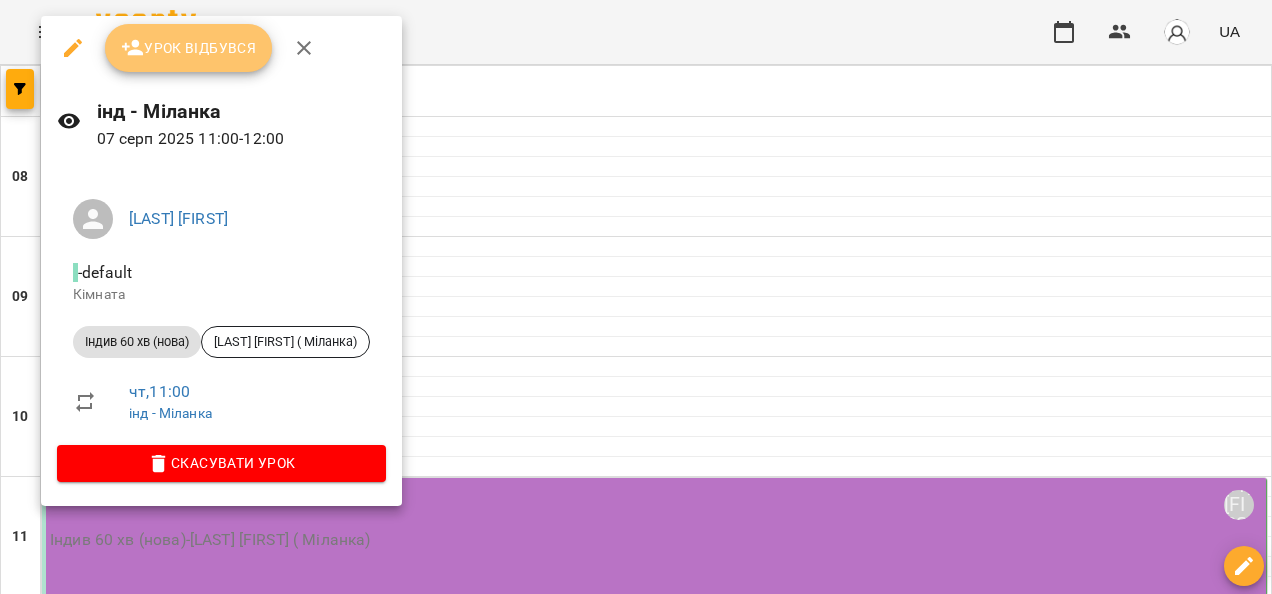 click on "Урок відбувся" at bounding box center (189, 48) 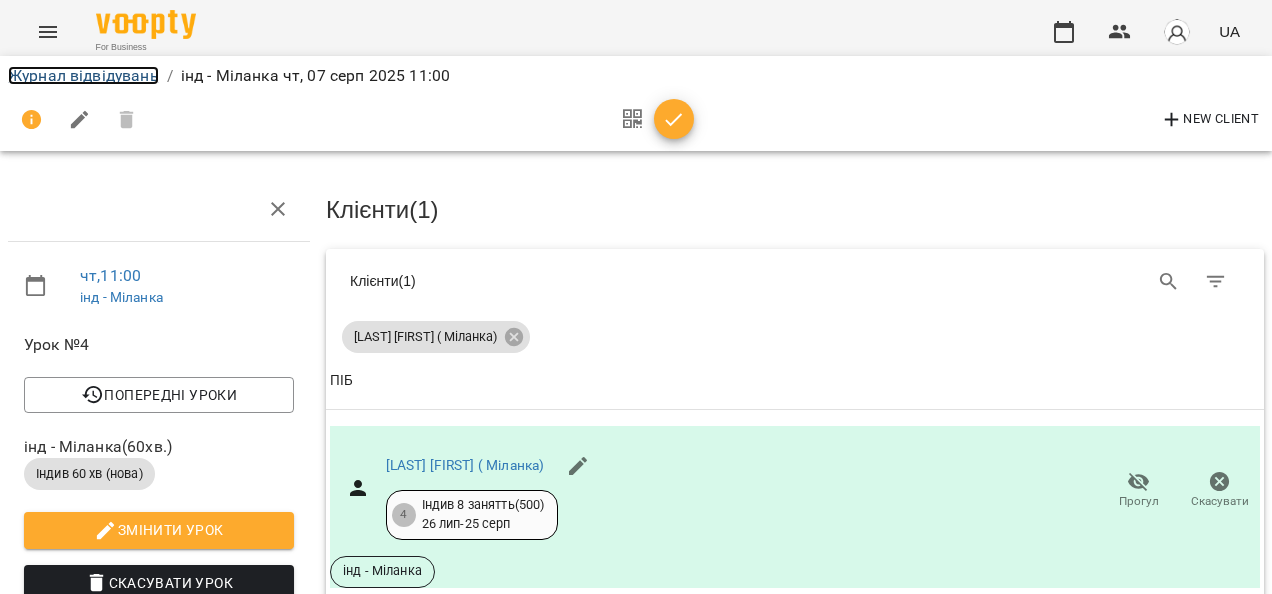 click on "Журнал відвідувань" at bounding box center [83, 75] 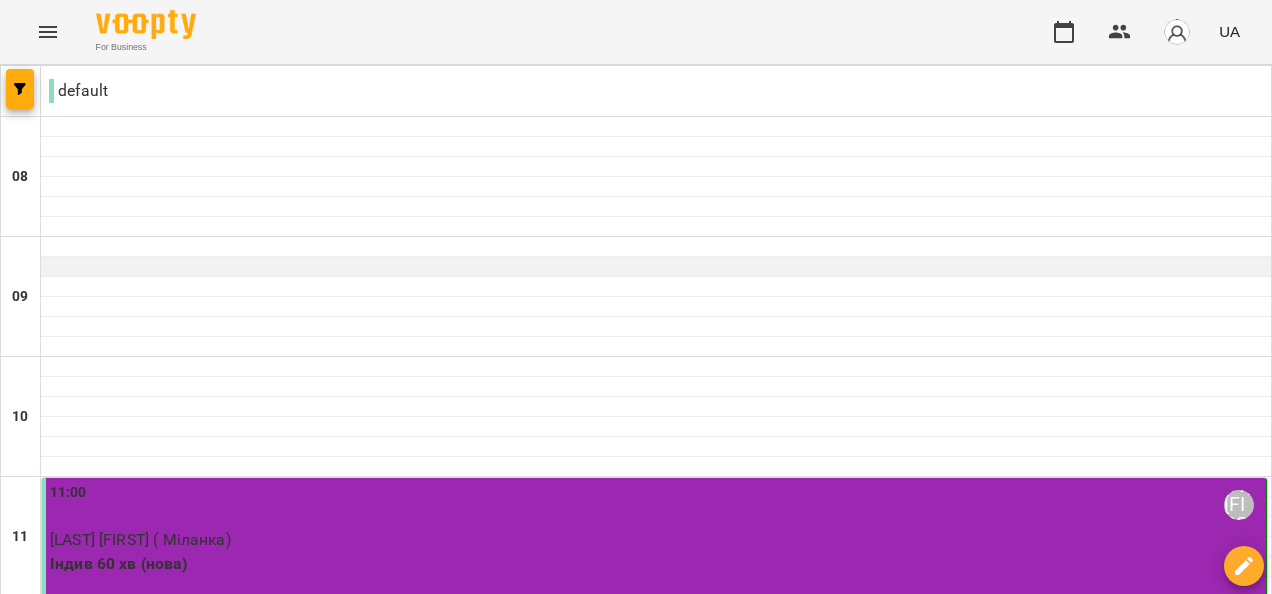scroll, scrollTop: 0, scrollLeft: 0, axis: both 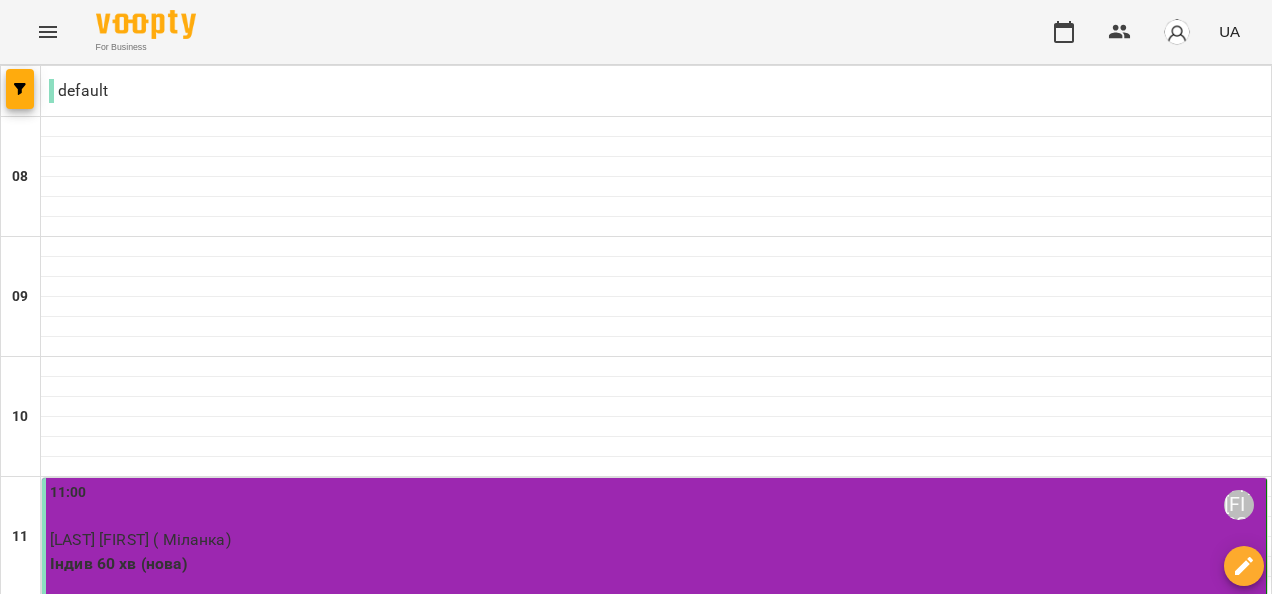 click on "пн" at bounding box center [41, 1823] 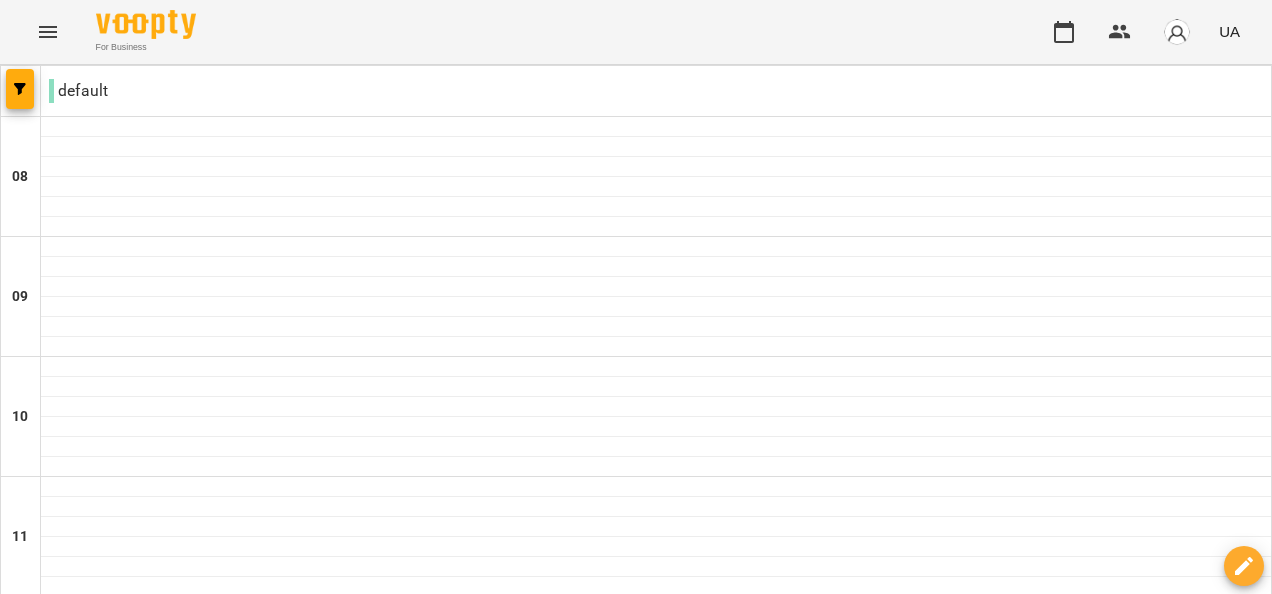 scroll, scrollTop: 1335, scrollLeft: 0, axis: vertical 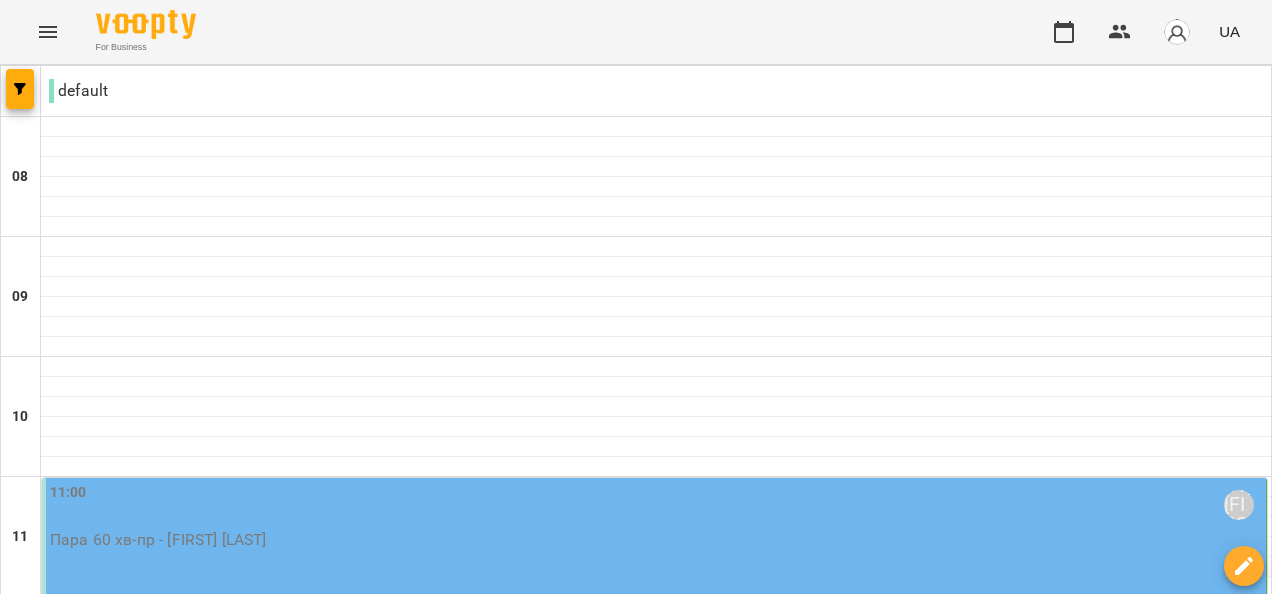 click on "Індив 60 хв (нова) - [LAST] [FIRST] [MIDDLE]" at bounding box center (656, 1440) 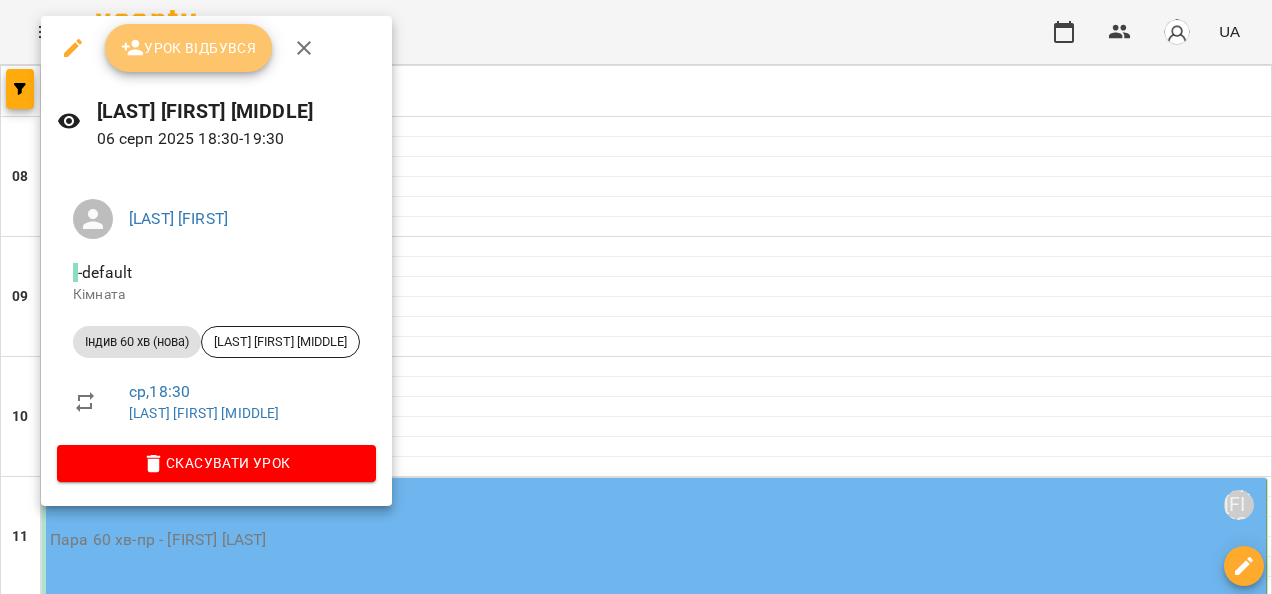 click on "Урок відбувся" at bounding box center [189, 48] 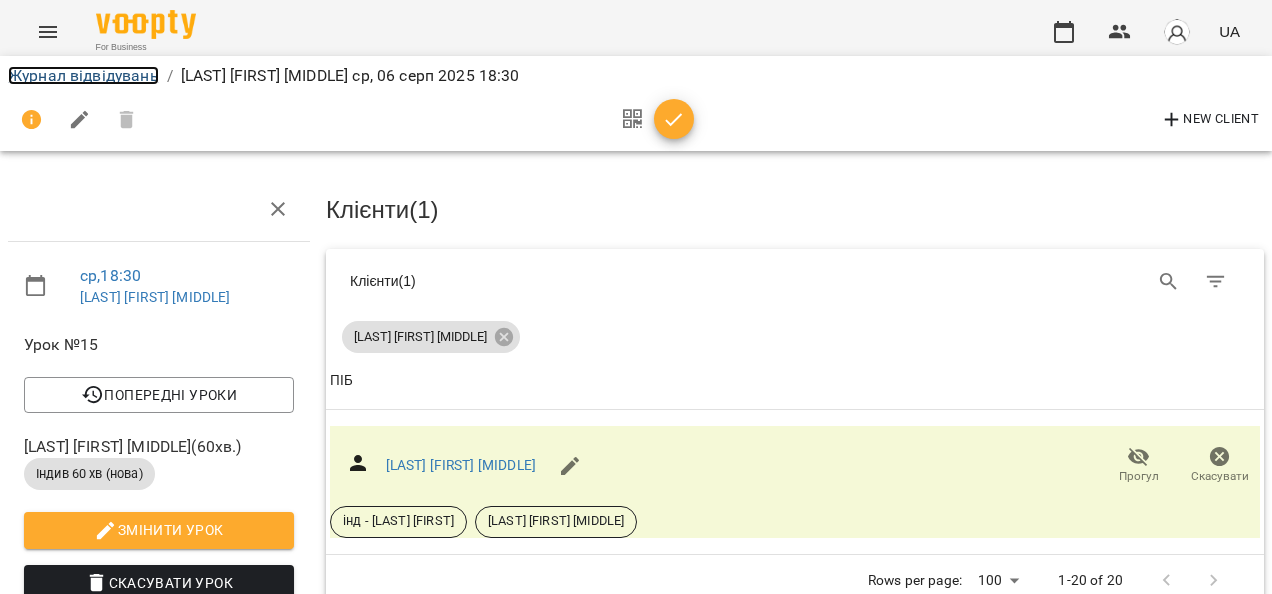click on "Журнал відвідувань" at bounding box center (83, 75) 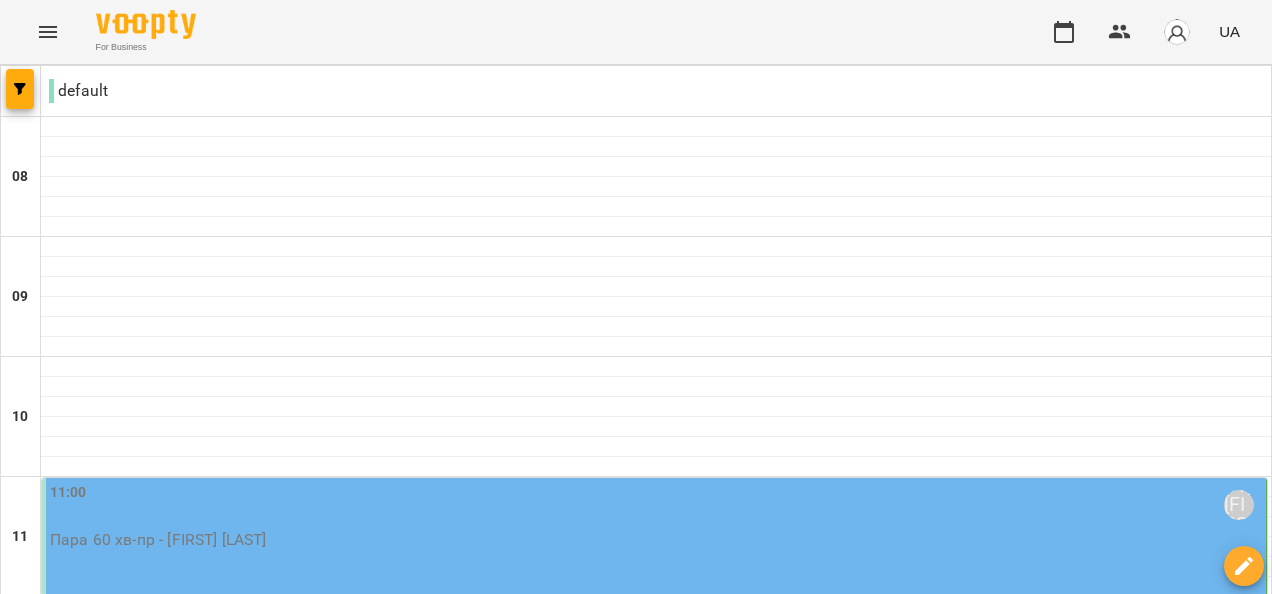 scroll, scrollTop: 236, scrollLeft: 0, axis: vertical 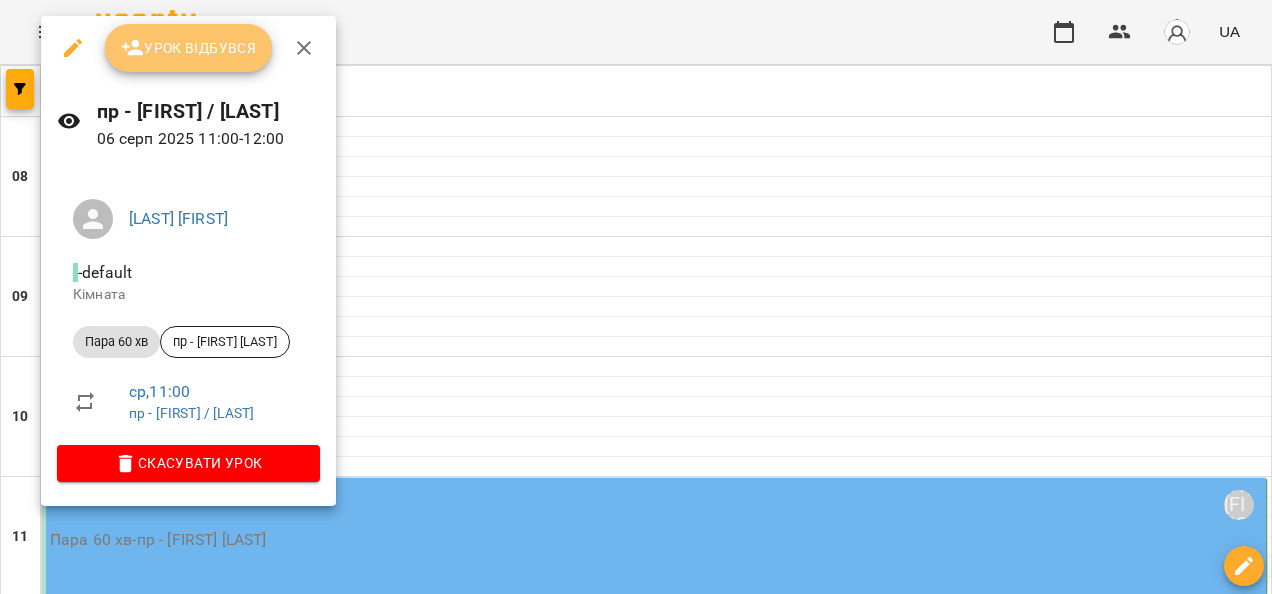 click on "Урок відбувся" at bounding box center [189, 48] 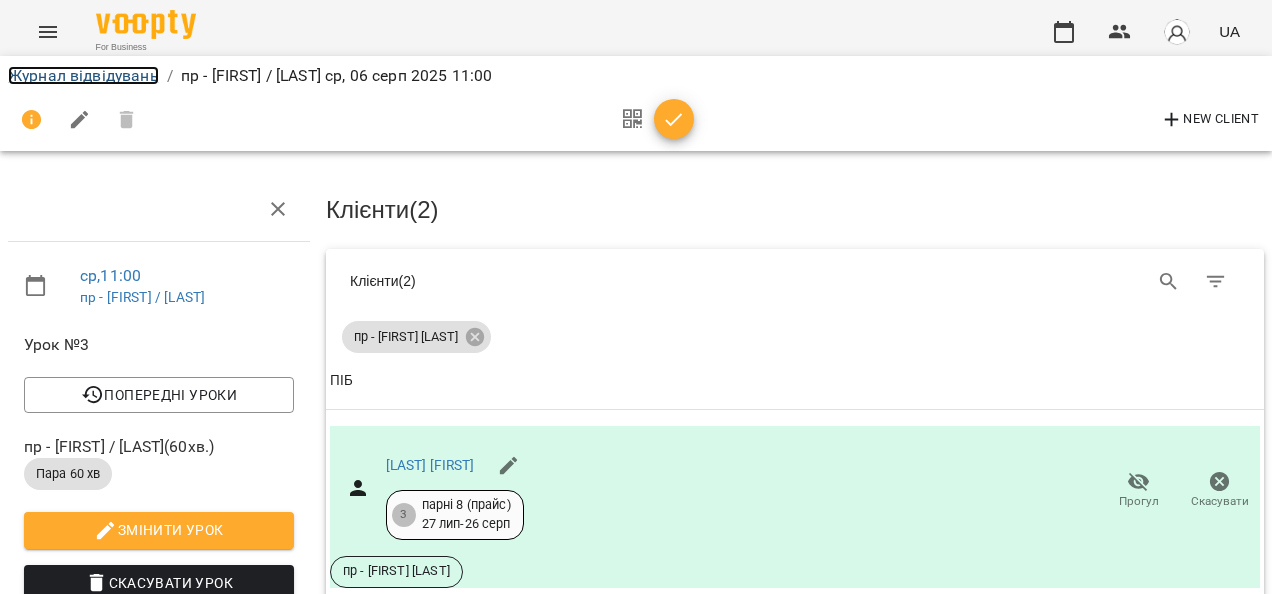 click on "Журнал відвідувань" at bounding box center (83, 75) 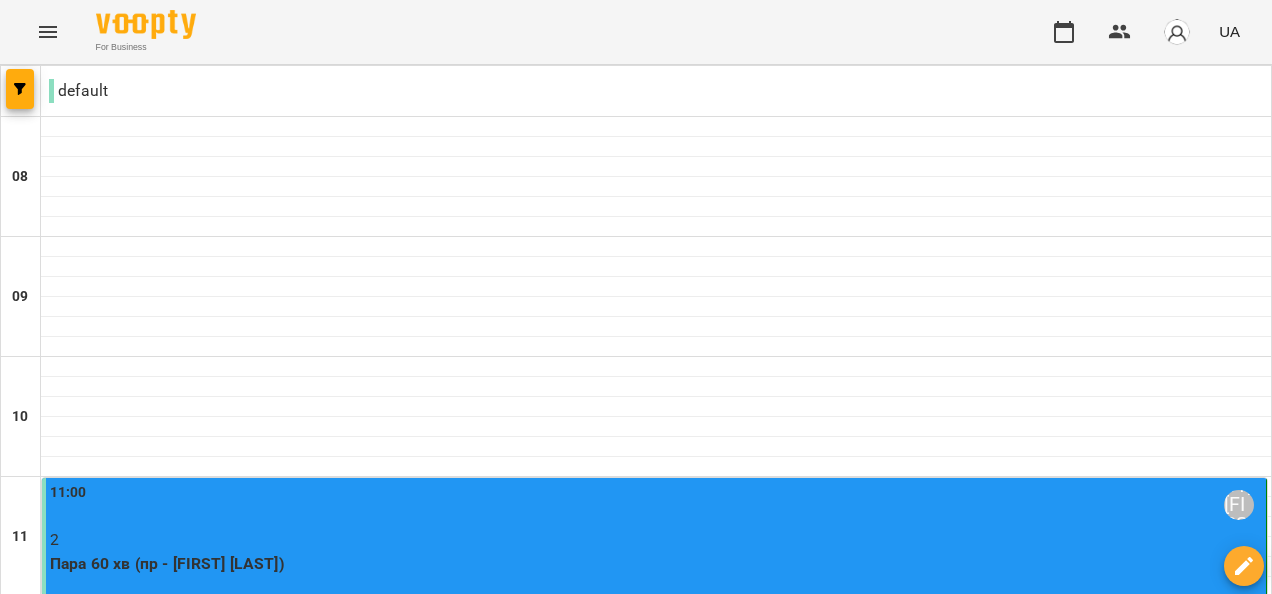 scroll, scrollTop: 300, scrollLeft: 0, axis: vertical 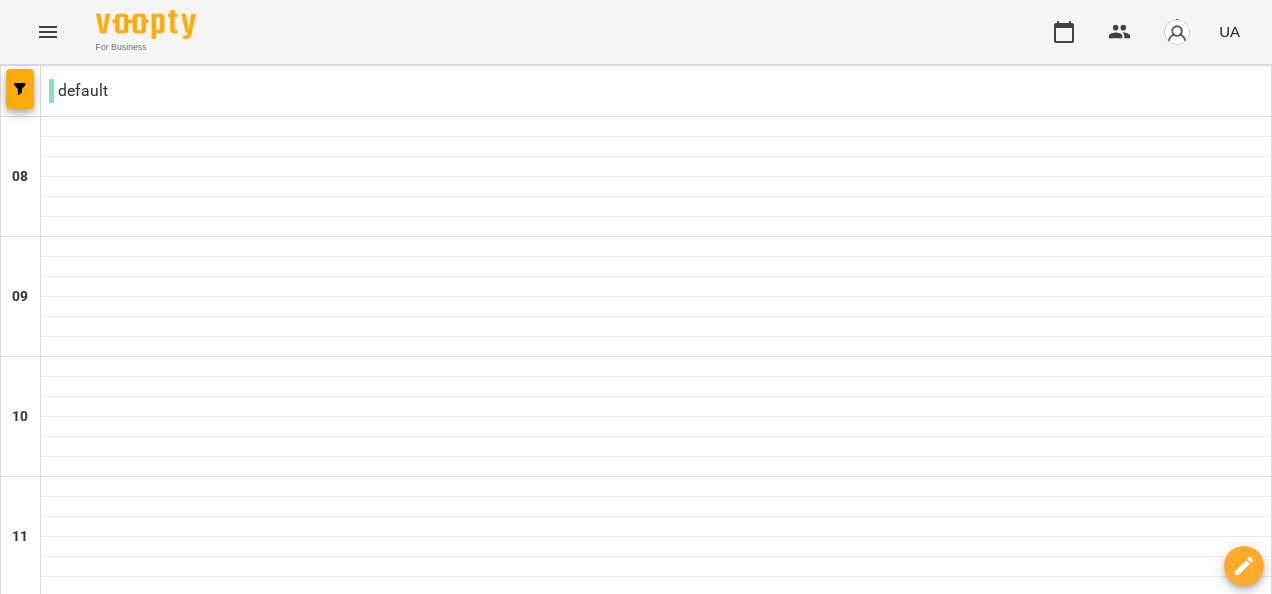 click on "Індив 60 хв (нова) - [LAST] [FIRST] [MIDDLE]" at bounding box center (656, 1740) 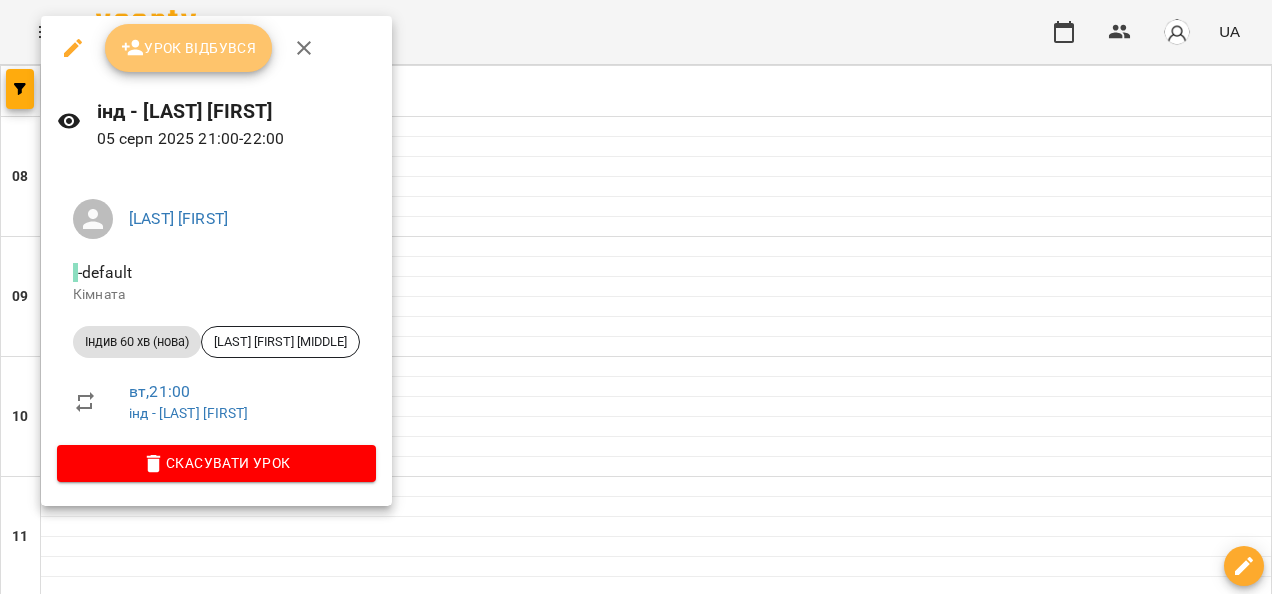 click on "Урок відбувся" at bounding box center [189, 48] 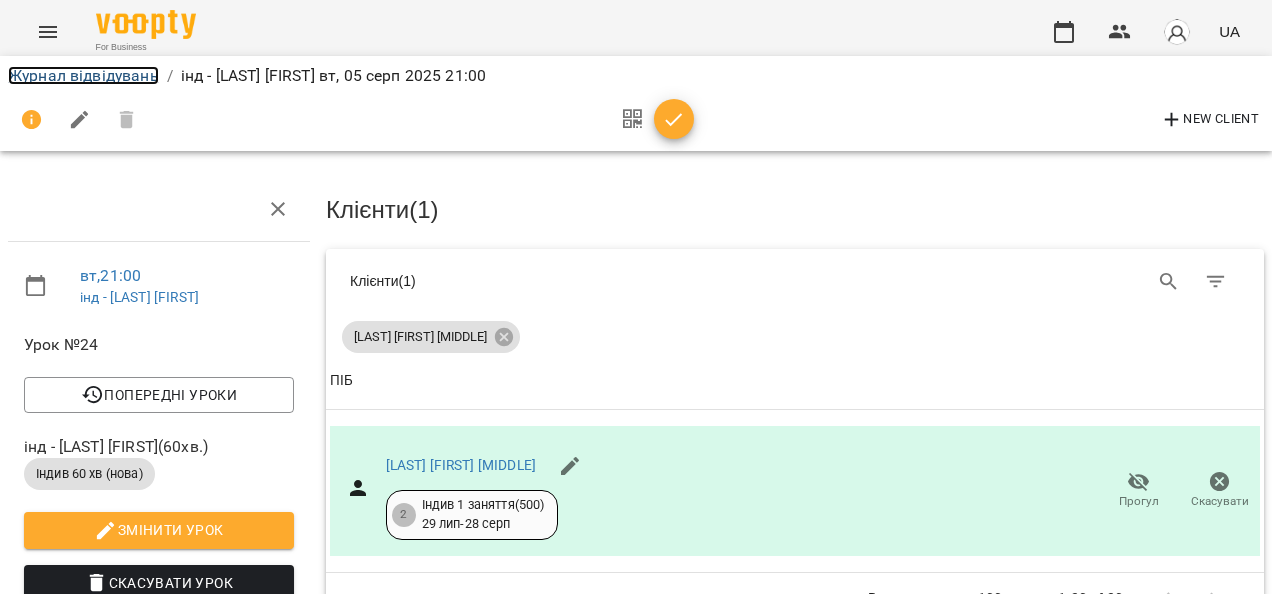 click on "Журнал відвідувань" at bounding box center (83, 75) 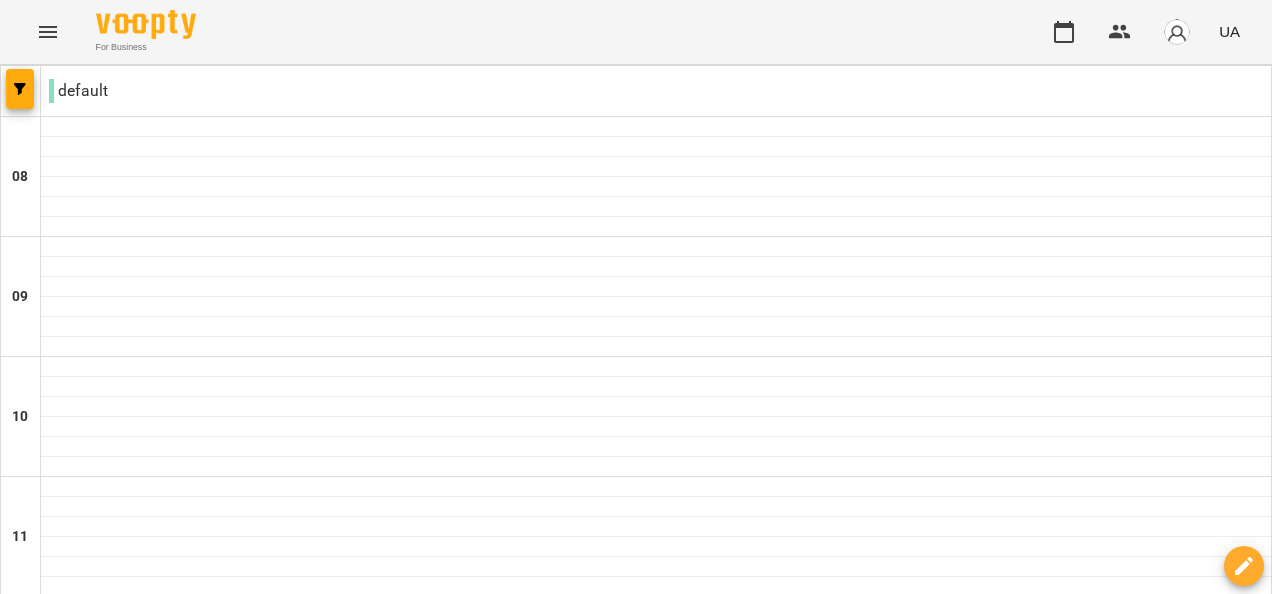 scroll, scrollTop: 1335, scrollLeft: 0, axis: vertical 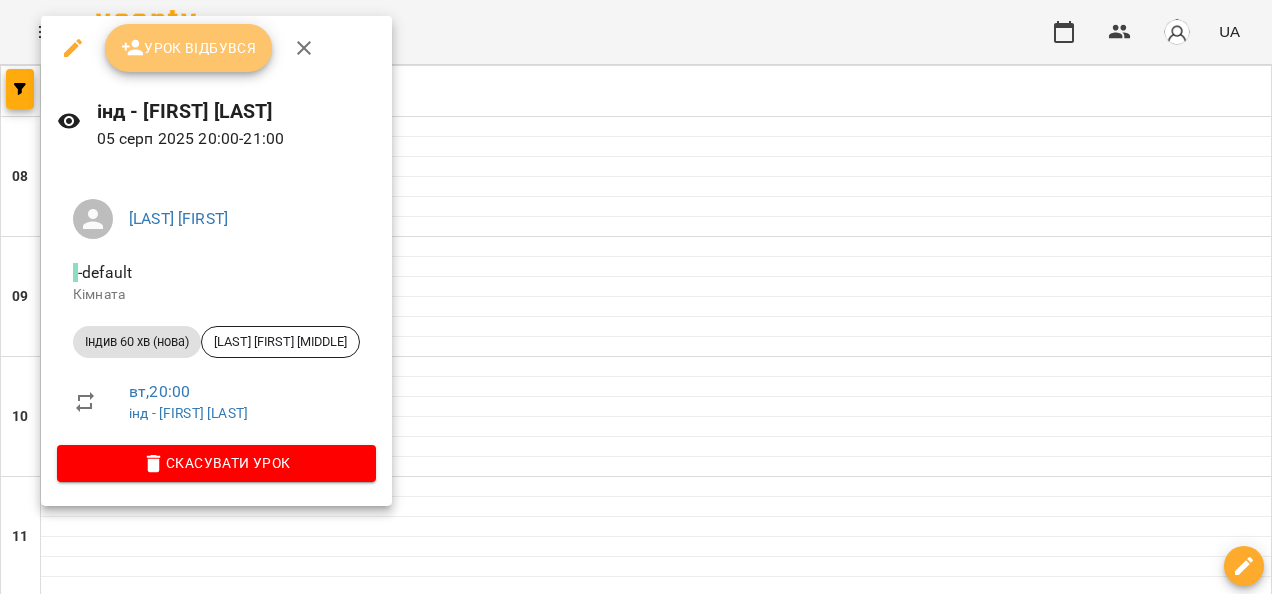 click on "Урок відбувся" at bounding box center (189, 48) 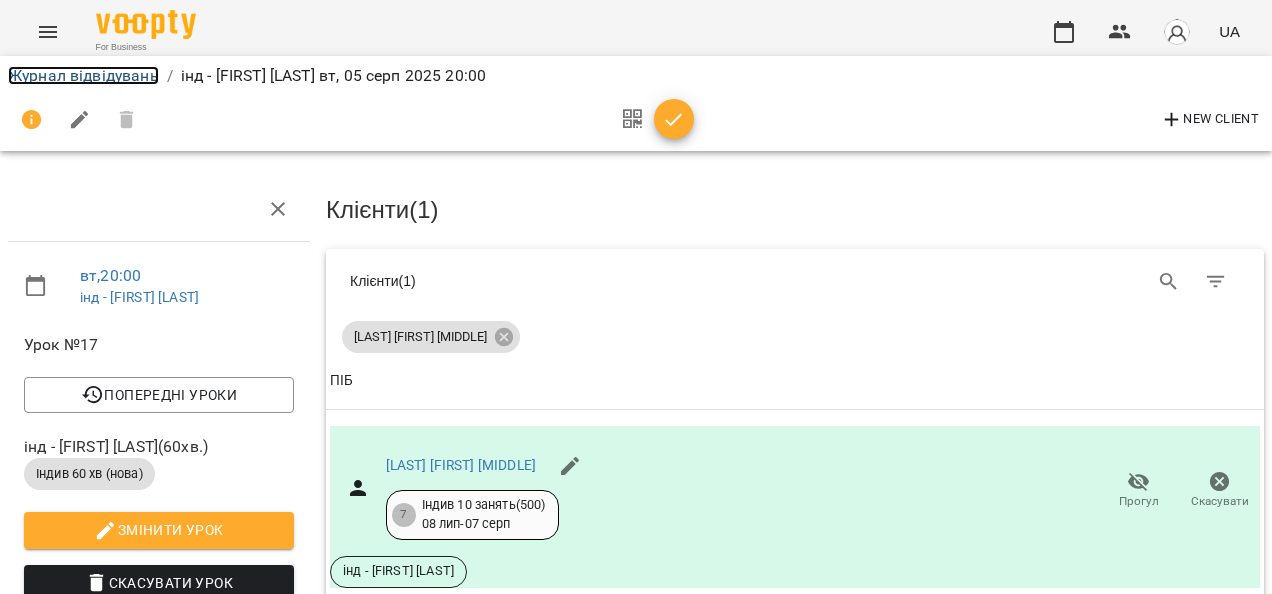 click on "Журнал відвідувань" at bounding box center [83, 75] 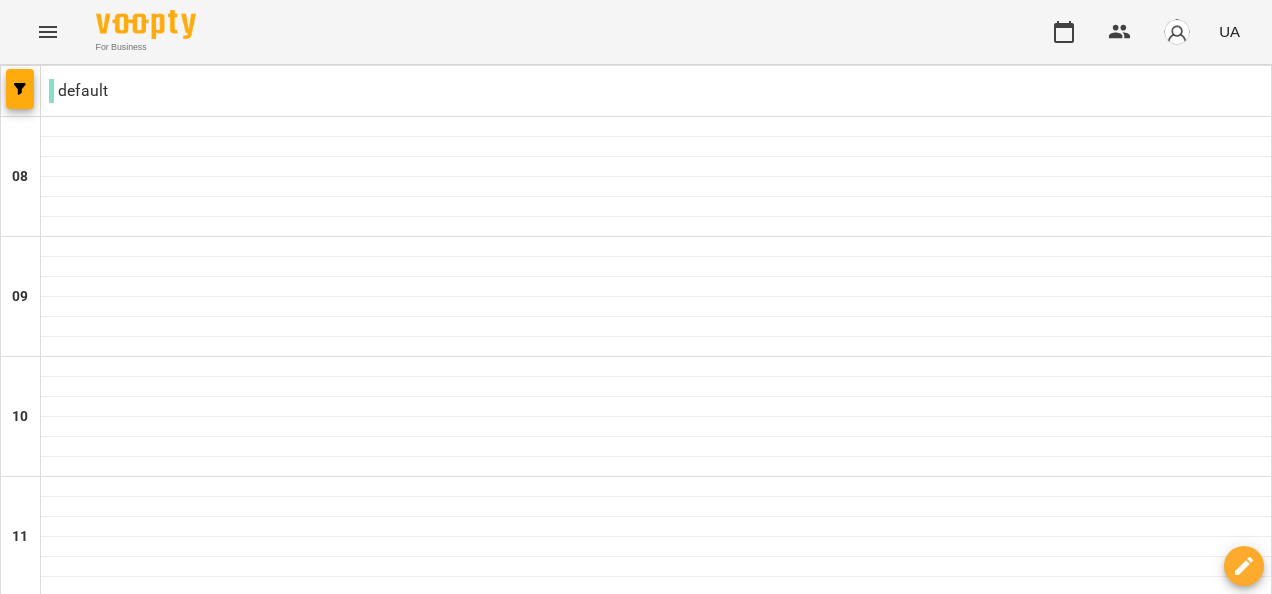 scroll, scrollTop: 1335, scrollLeft: 0, axis: vertical 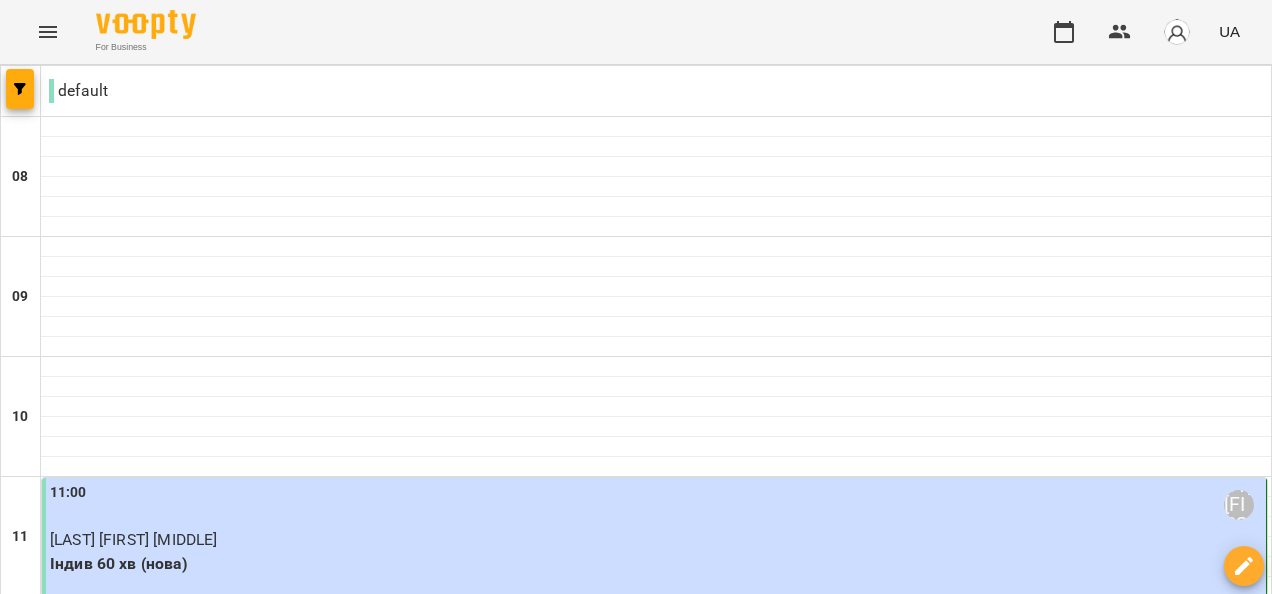 click at bounding box center [735, 1888] 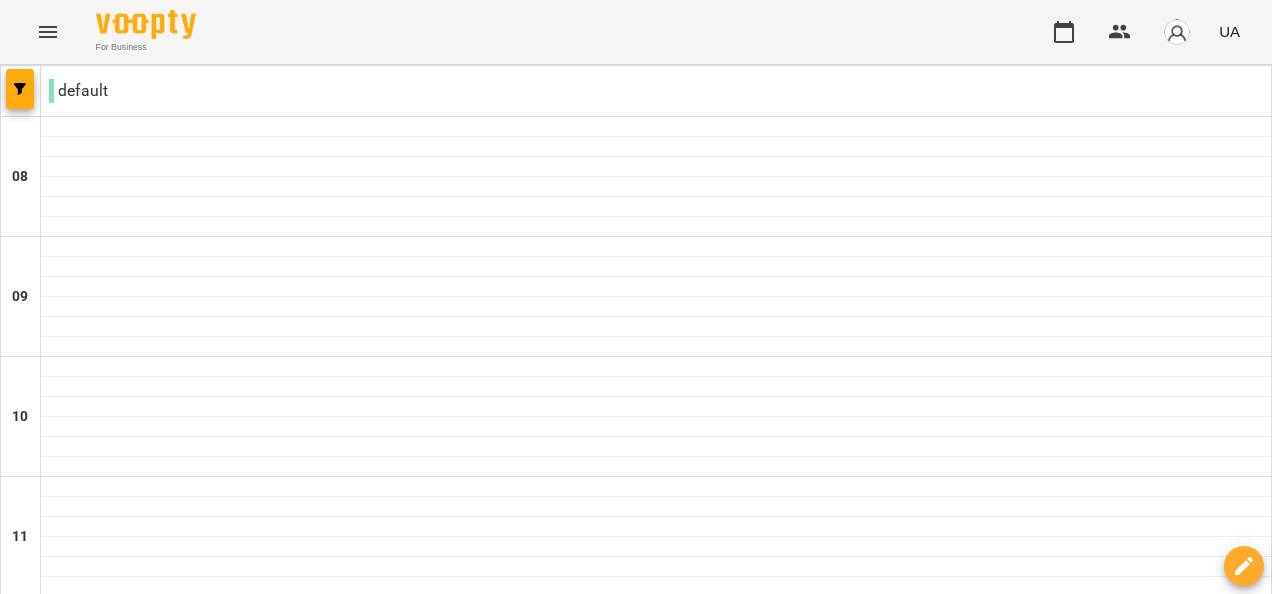 click on "вт" at bounding box center (386, 1823) 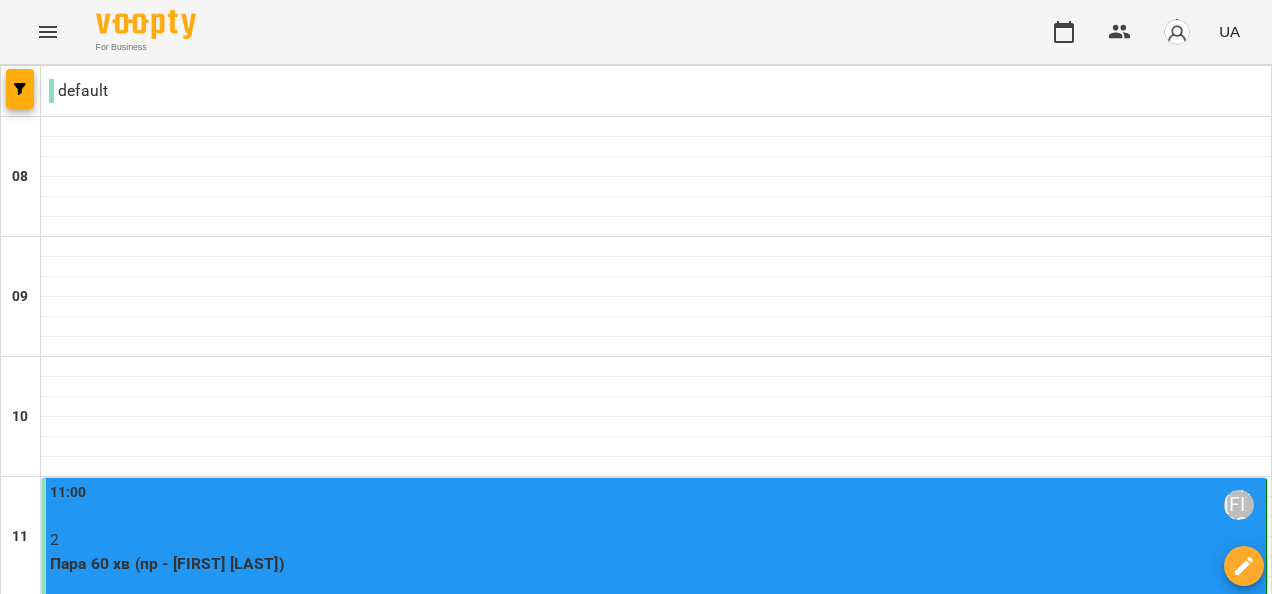scroll, scrollTop: 1335, scrollLeft: 0, axis: vertical 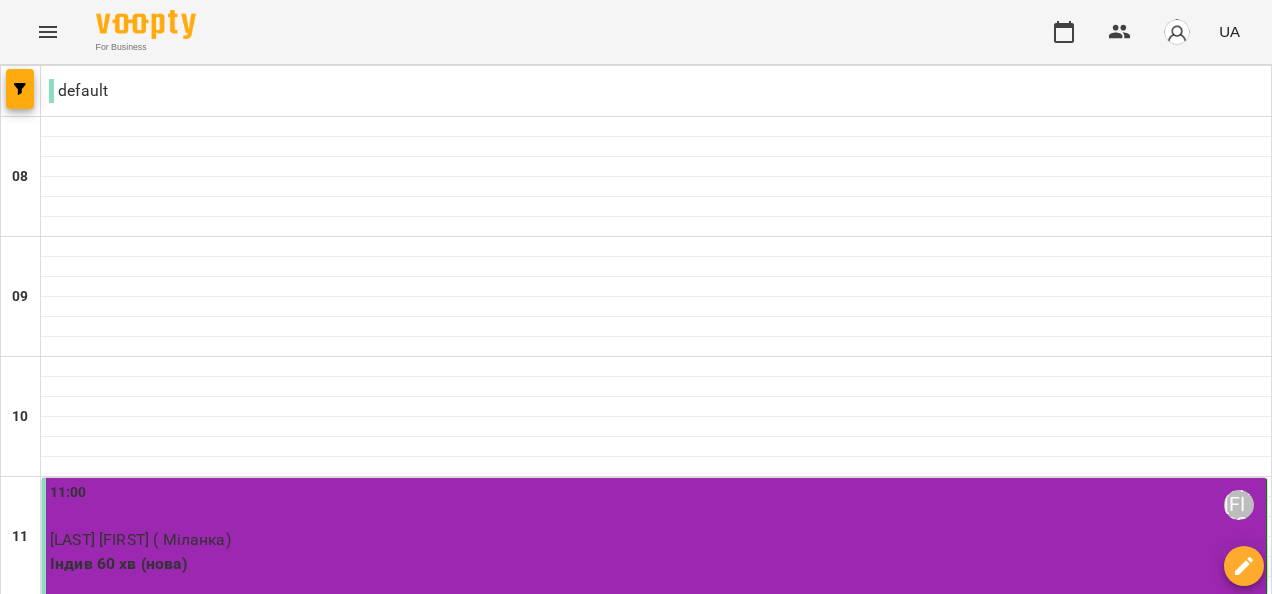 click on "пт" at bounding box center (892, 1823) 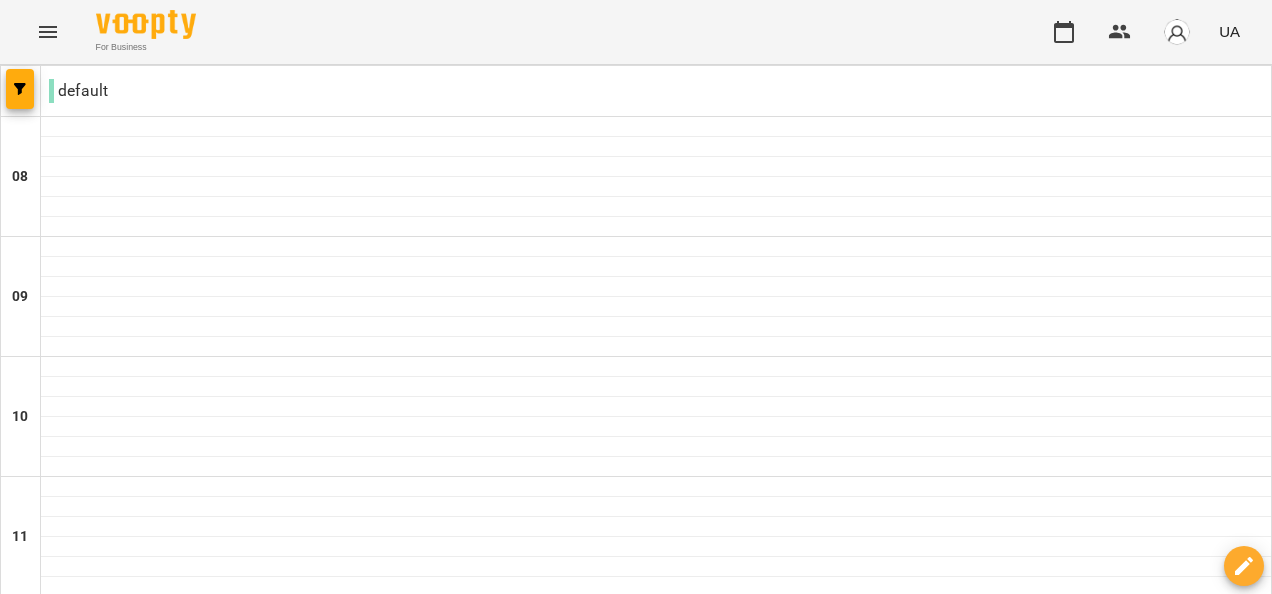 scroll, scrollTop: 1335, scrollLeft: 0, axis: vertical 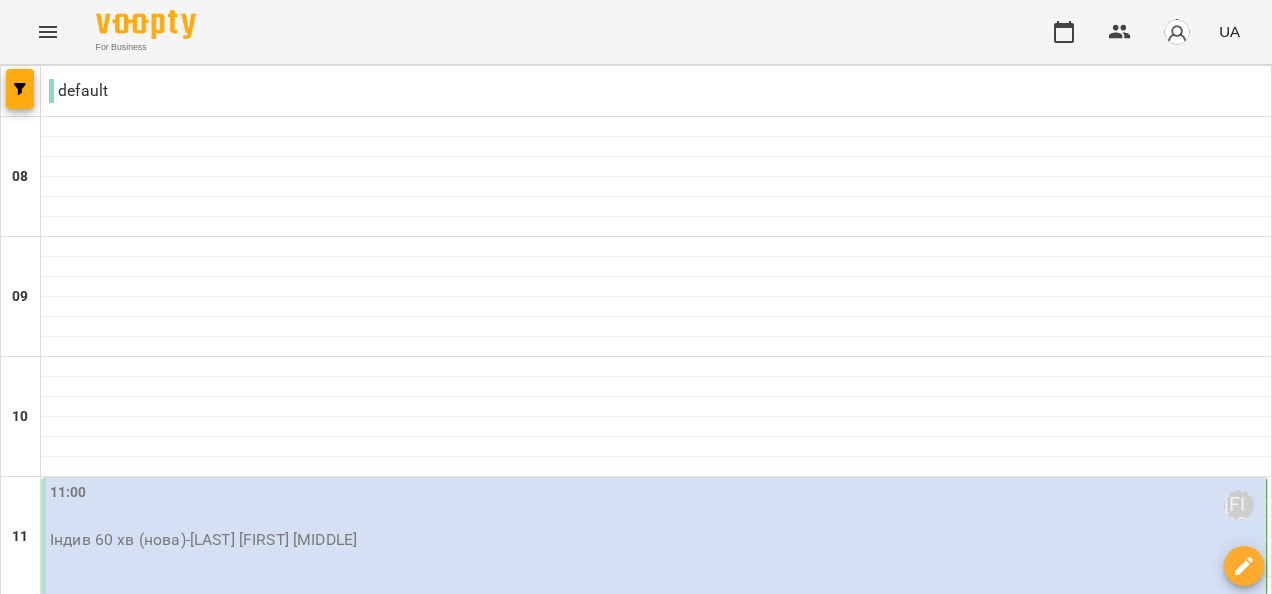 click on "пт" at bounding box center [716, 1823] 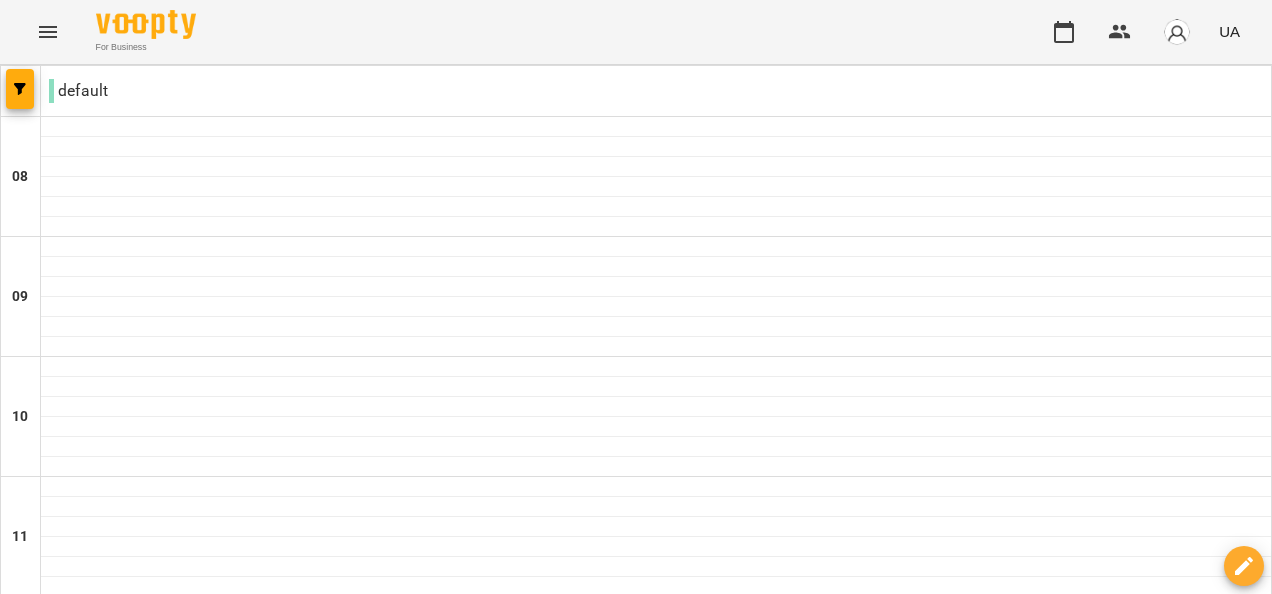scroll, scrollTop: 1335, scrollLeft: 0, axis: vertical 